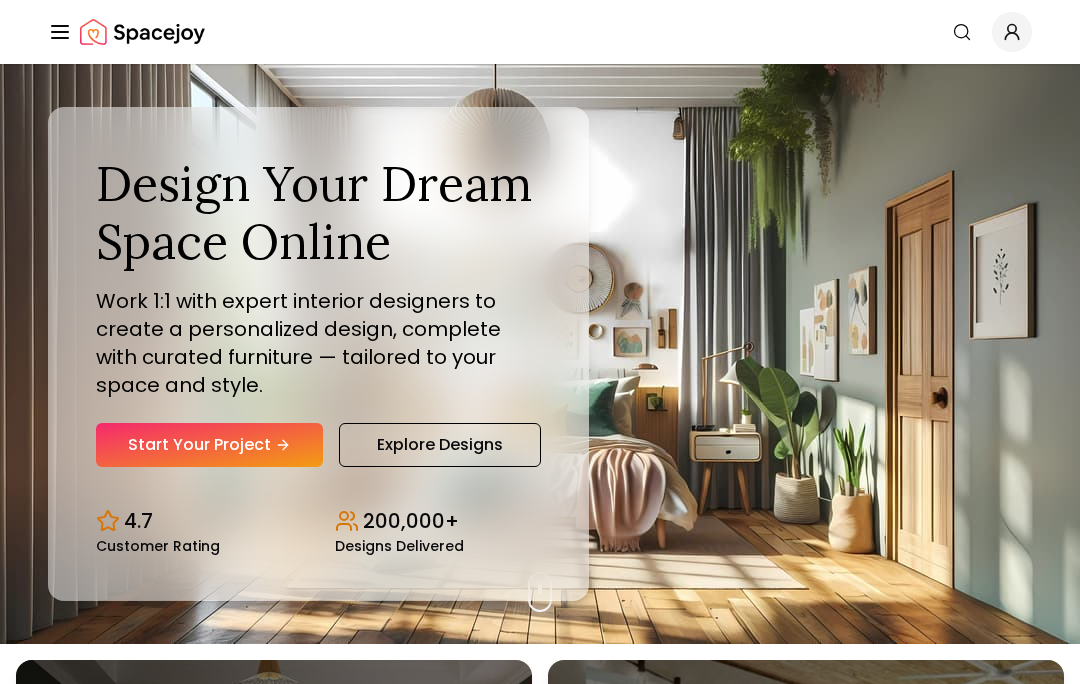 scroll, scrollTop: 0, scrollLeft: 0, axis: both 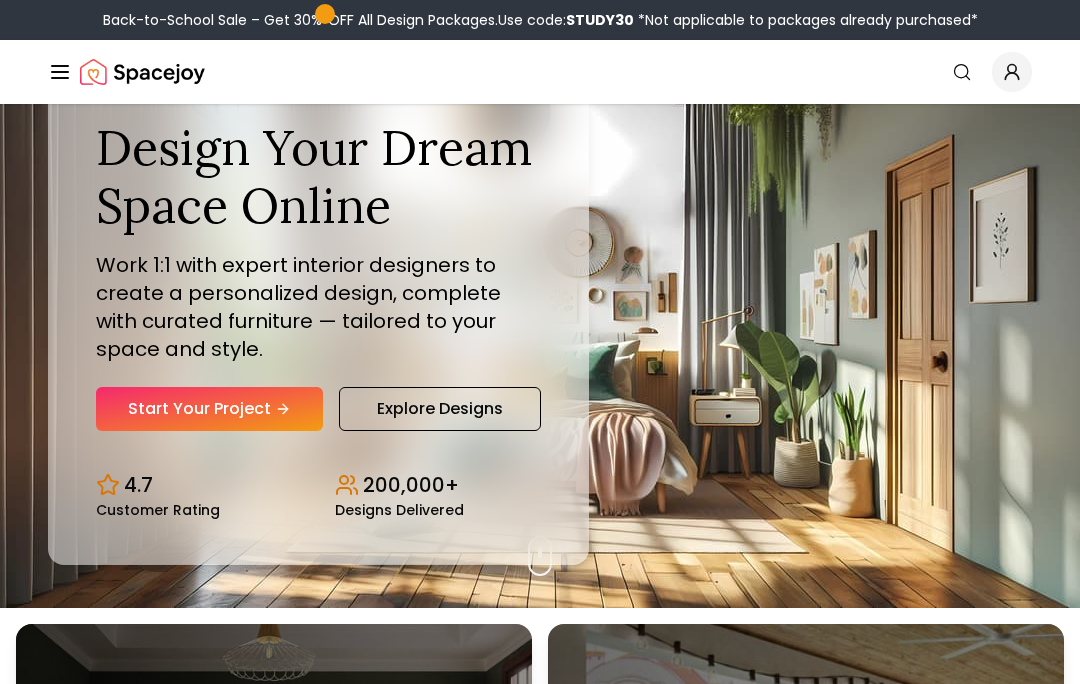 click on "Start Your Project" at bounding box center [209, 409] 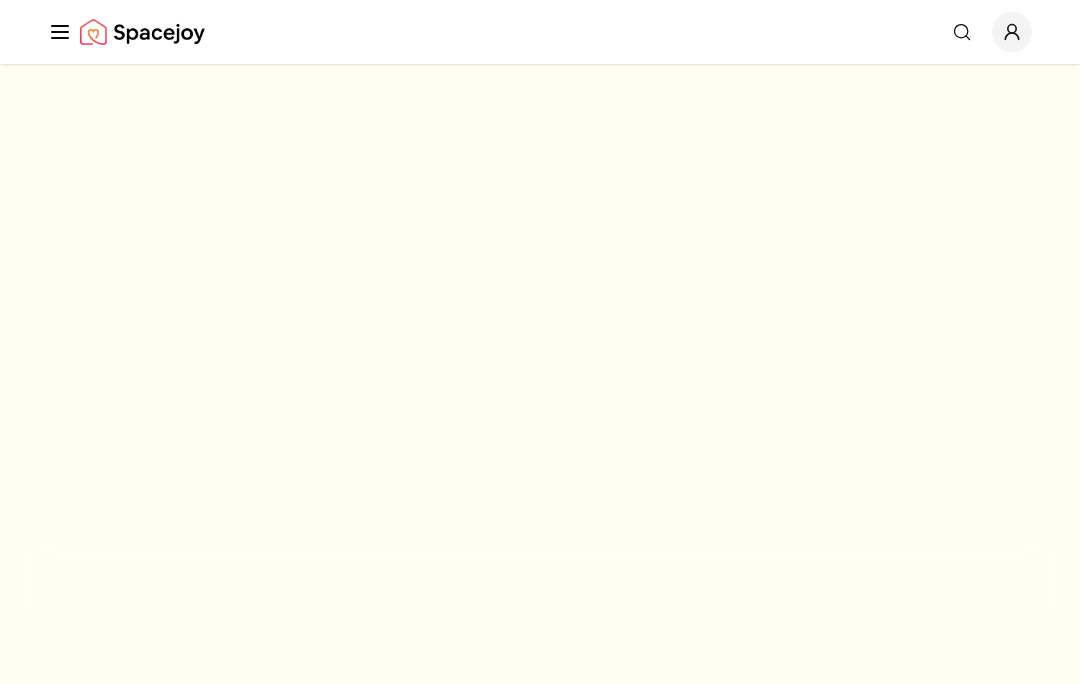 scroll, scrollTop: 0, scrollLeft: 0, axis: both 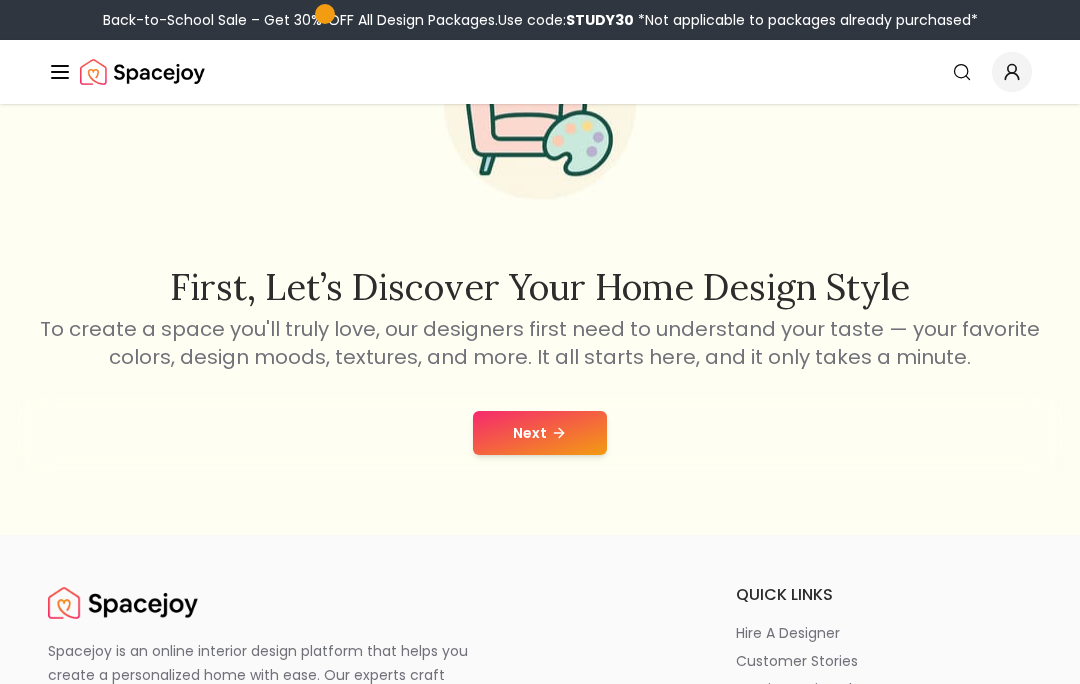 click on "Next" at bounding box center (540, 433) 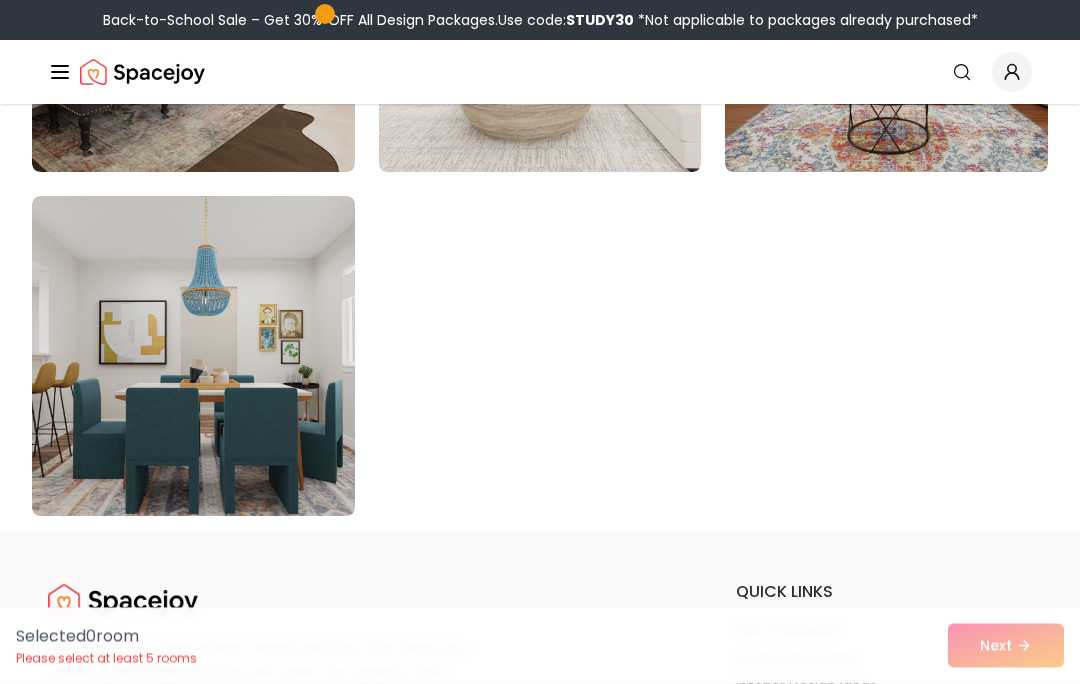 scroll, scrollTop: 11438, scrollLeft: 0, axis: vertical 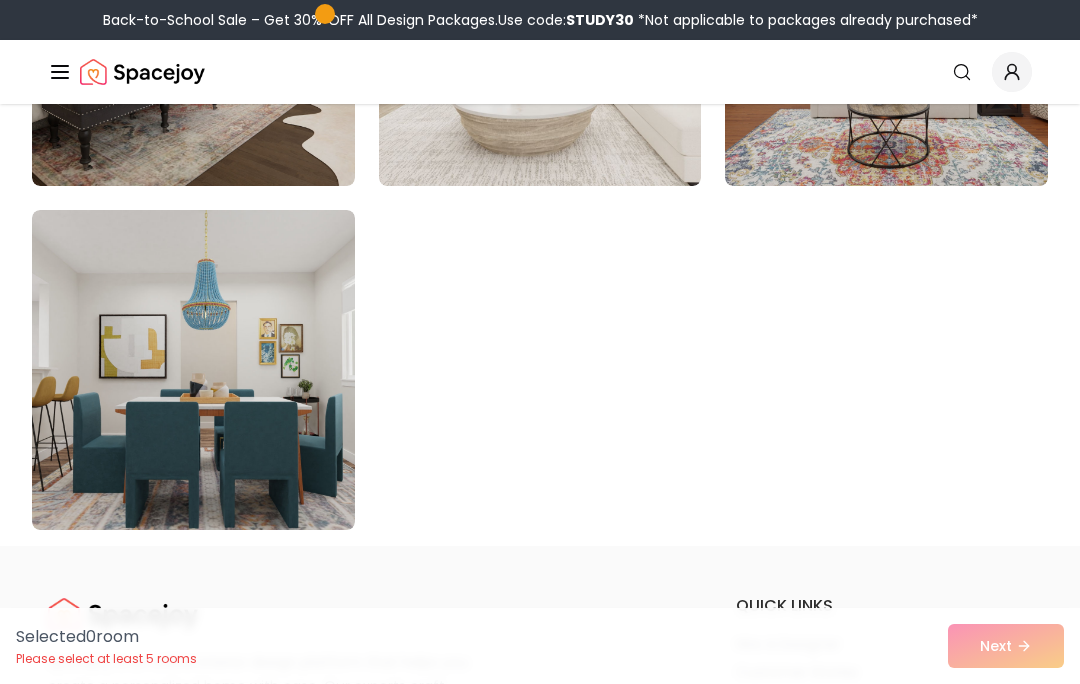 click at bounding box center (193, 370) 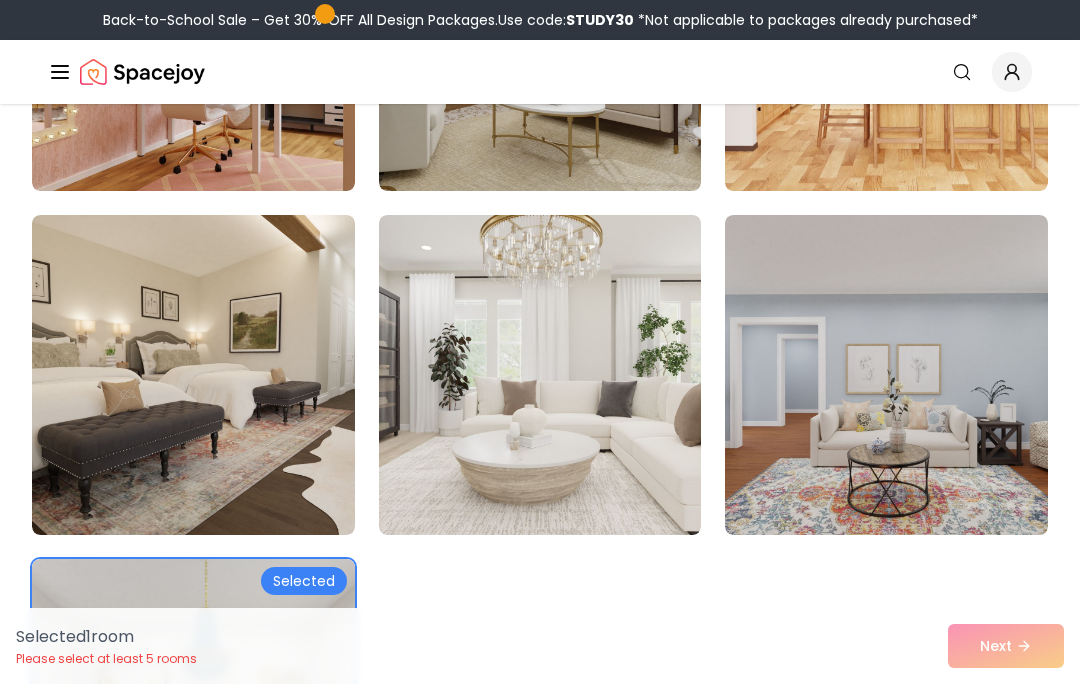 scroll, scrollTop: 11088, scrollLeft: 0, axis: vertical 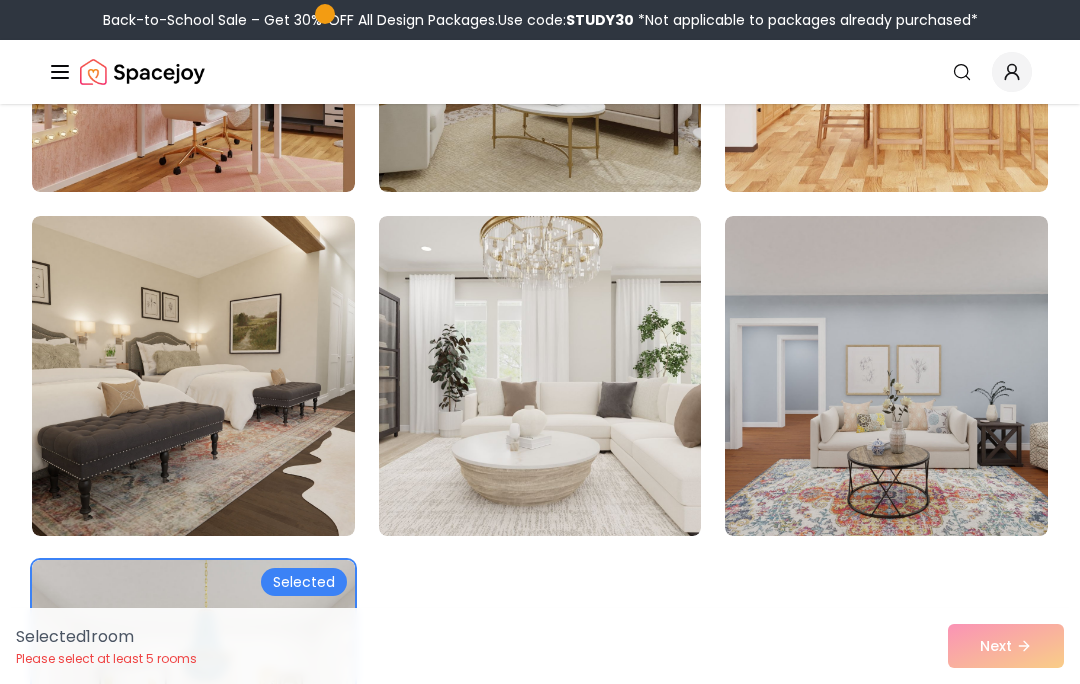 click at bounding box center (193, 376) 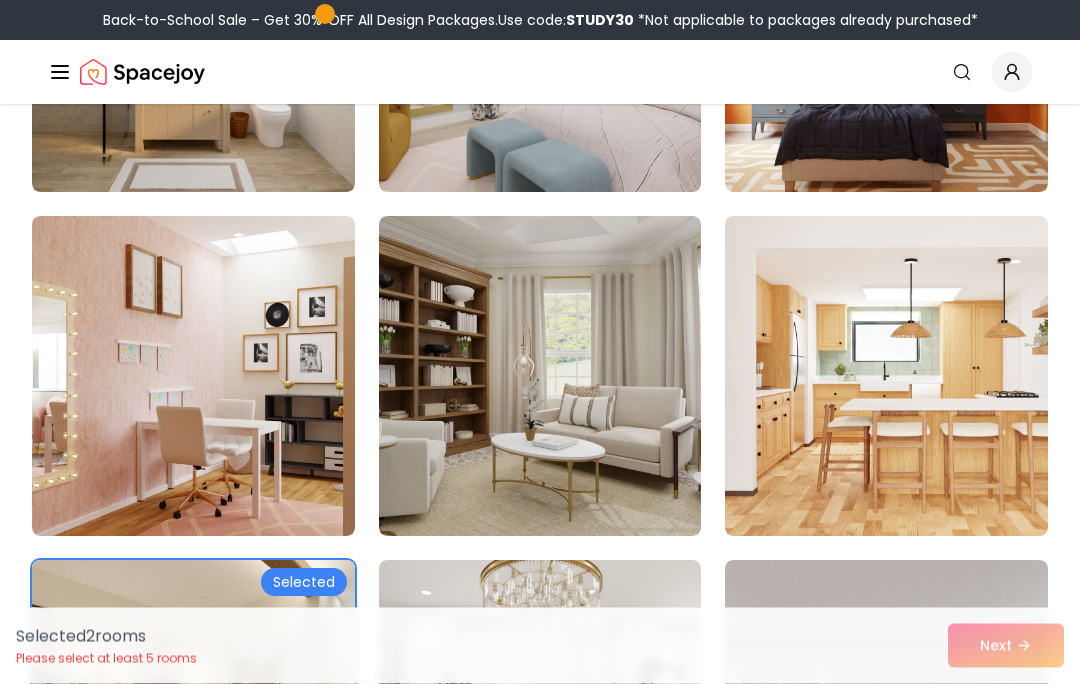 scroll, scrollTop: 10745, scrollLeft: 0, axis: vertical 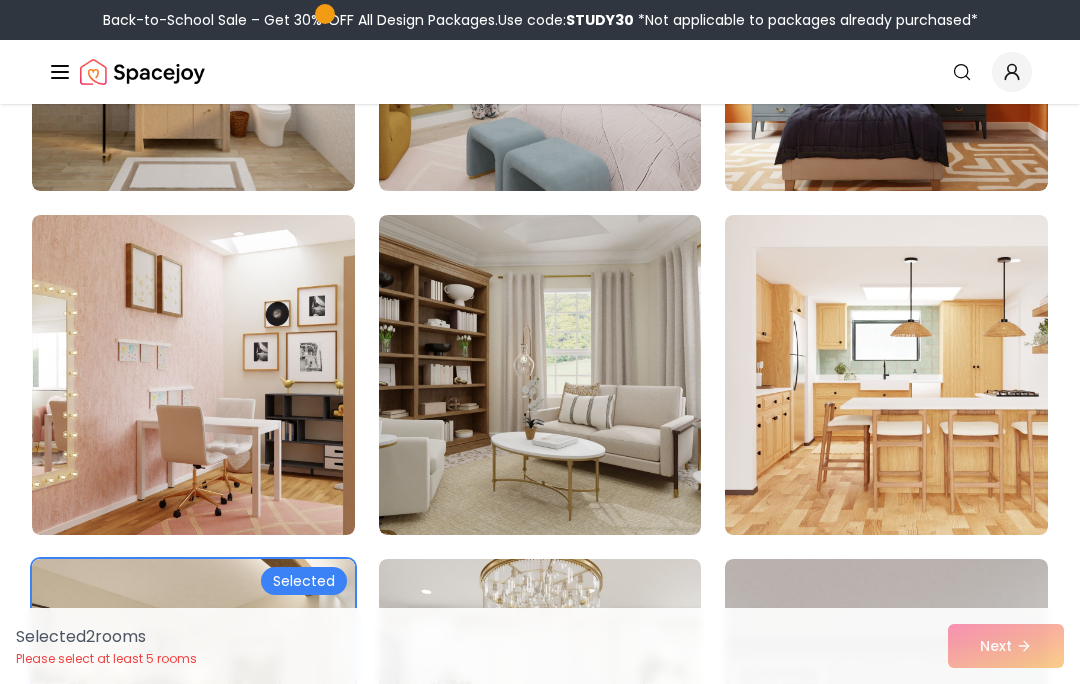 click at bounding box center (540, 375) 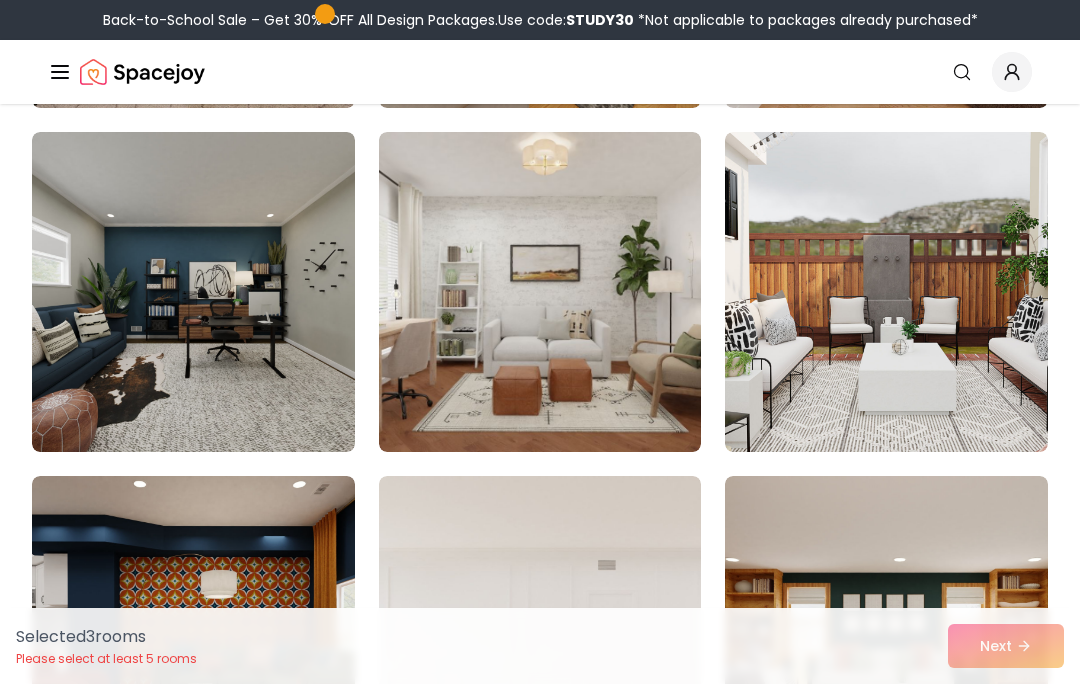 scroll, scrollTop: 9802, scrollLeft: 0, axis: vertical 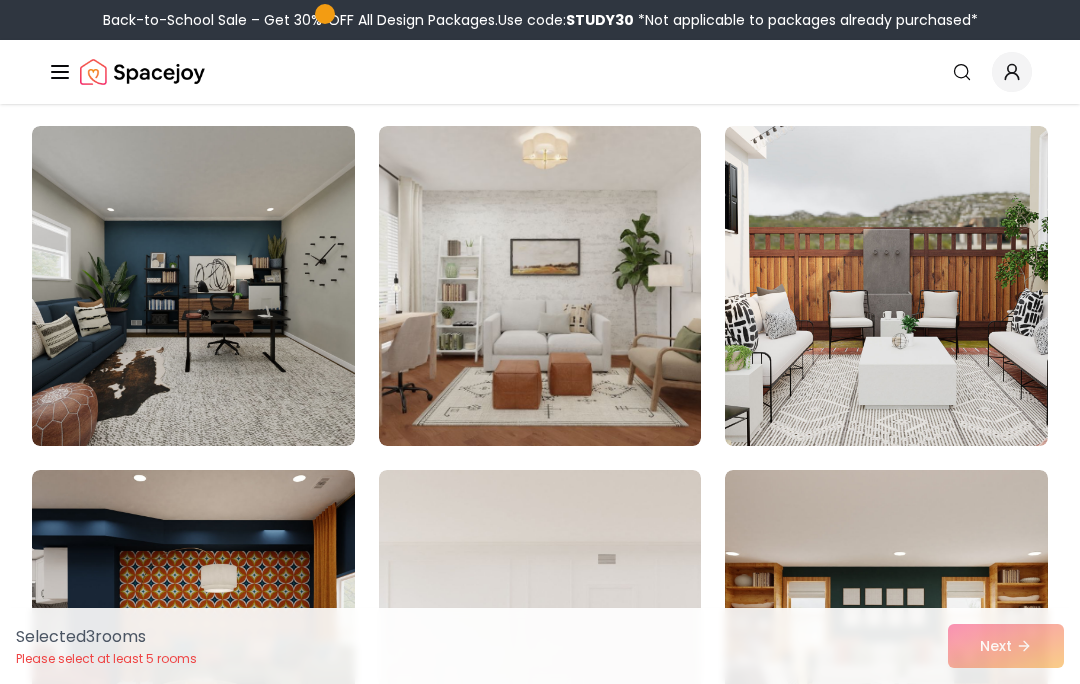 click at bounding box center (193, 286) 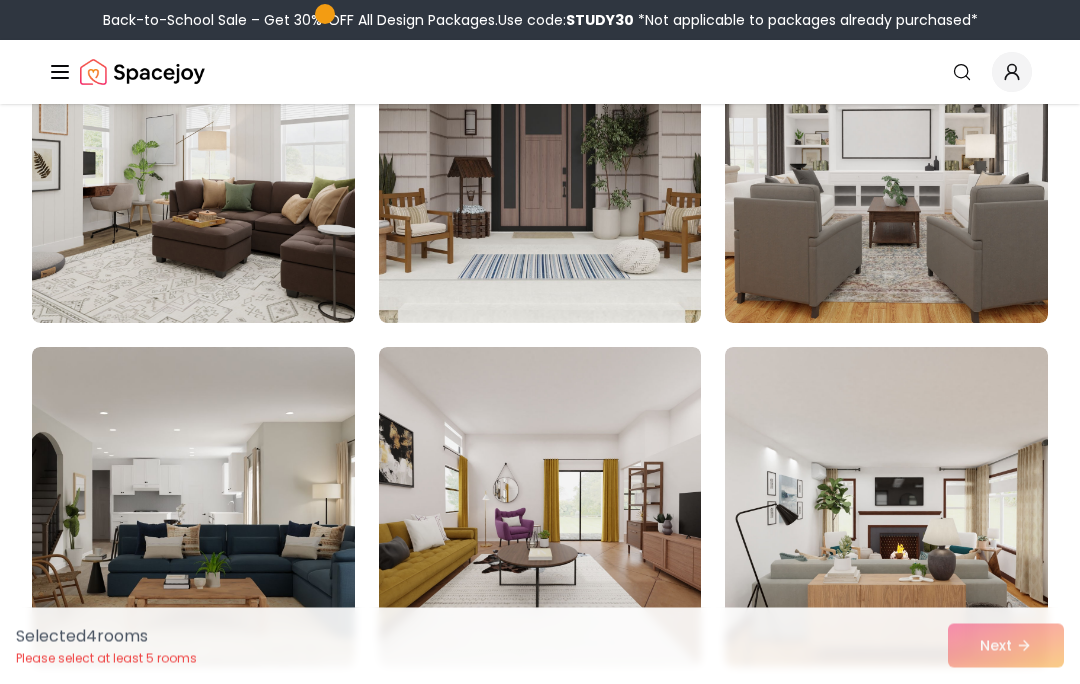 scroll, scrollTop: 8549, scrollLeft: 0, axis: vertical 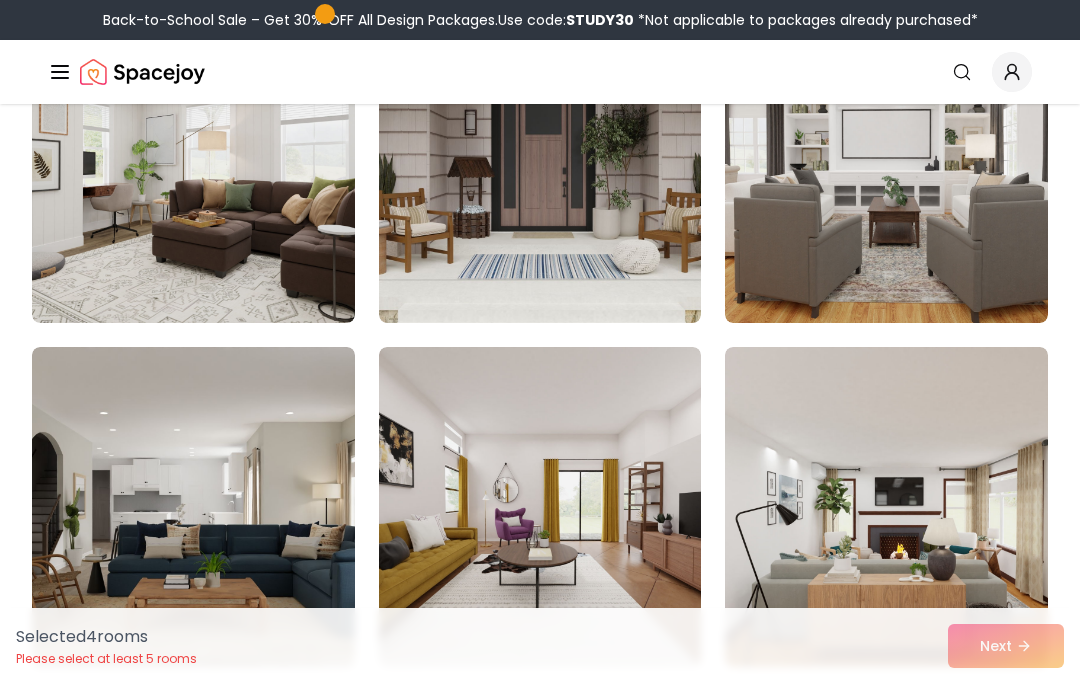 click at bounding box center [193, 507] 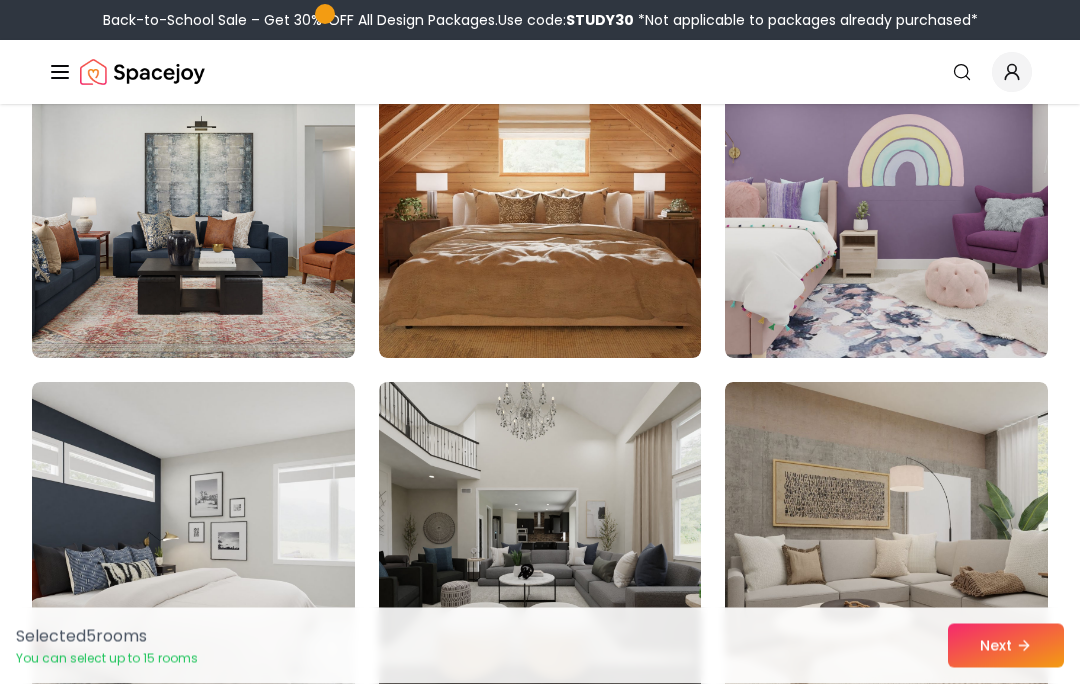 scroll, scrollTop: 6794, scrollLeft: 0, axis: vertical 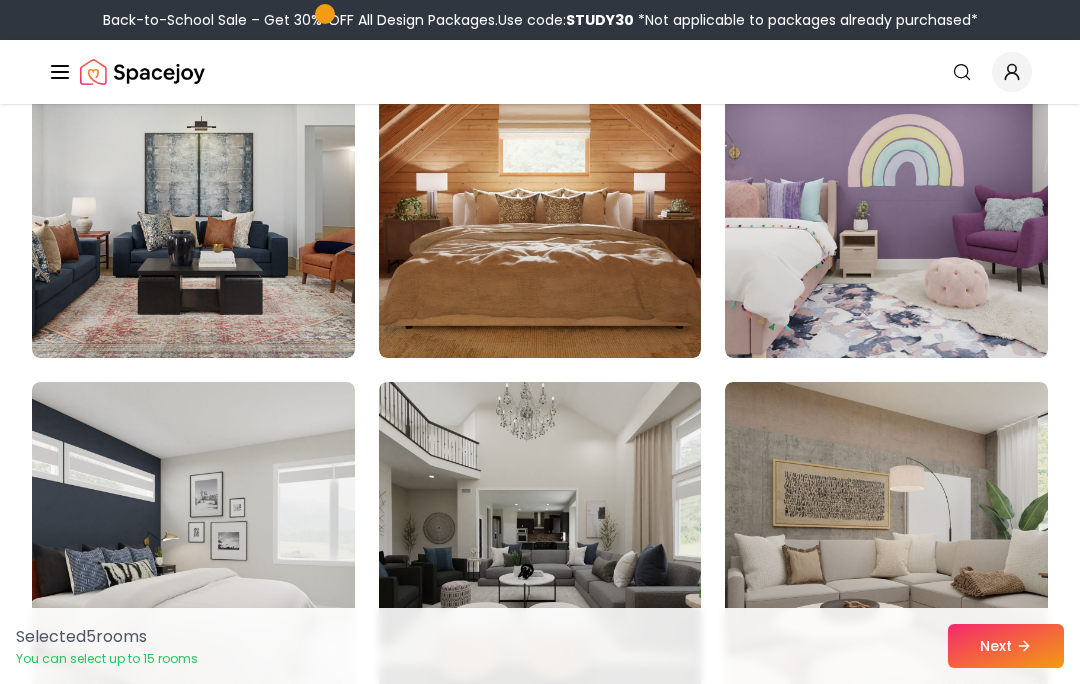 click on "Next" at bounding box center (1006, 646) 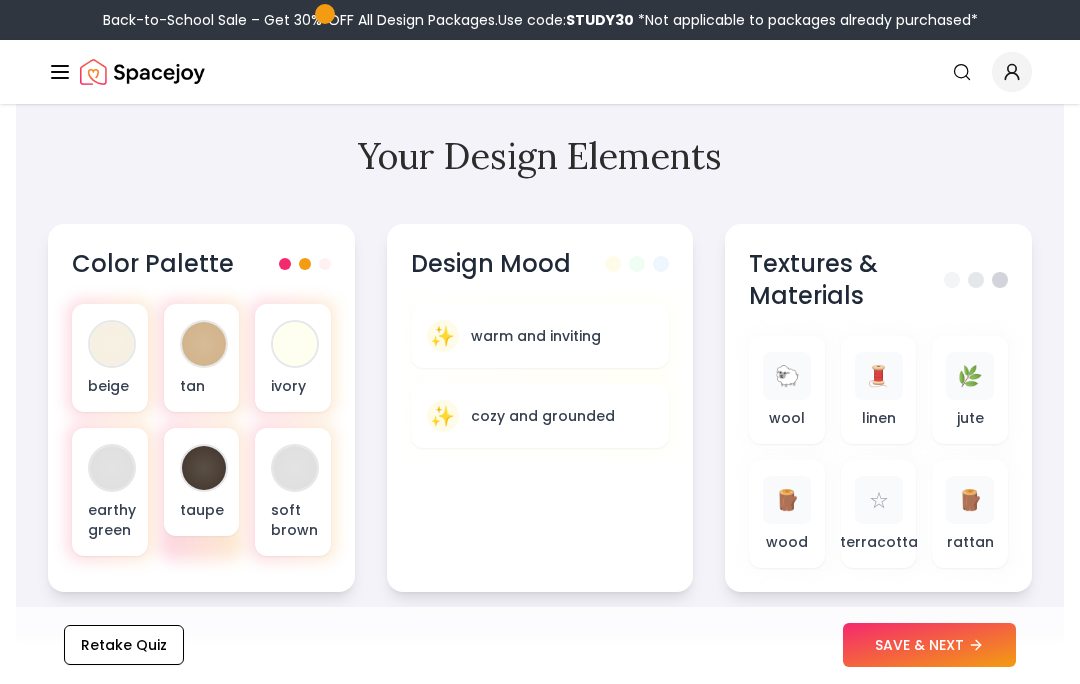 scroll, scrollTop: 709, scrollLeft: 0, axis: vertical 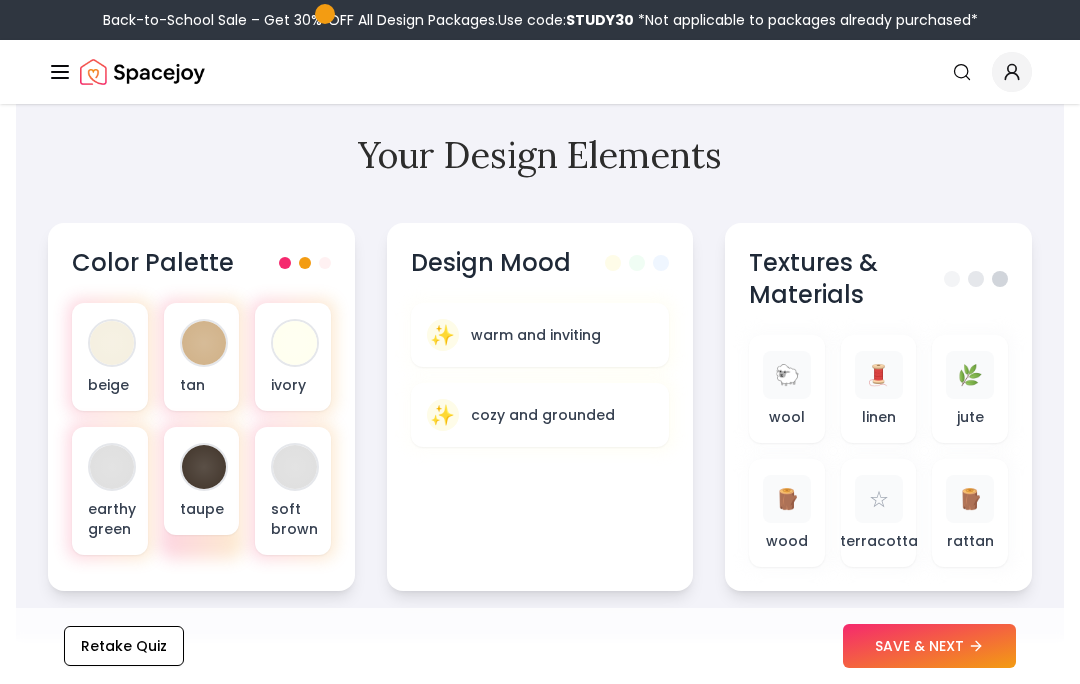 click on "Color Palette" at bounding box center [201, 263] 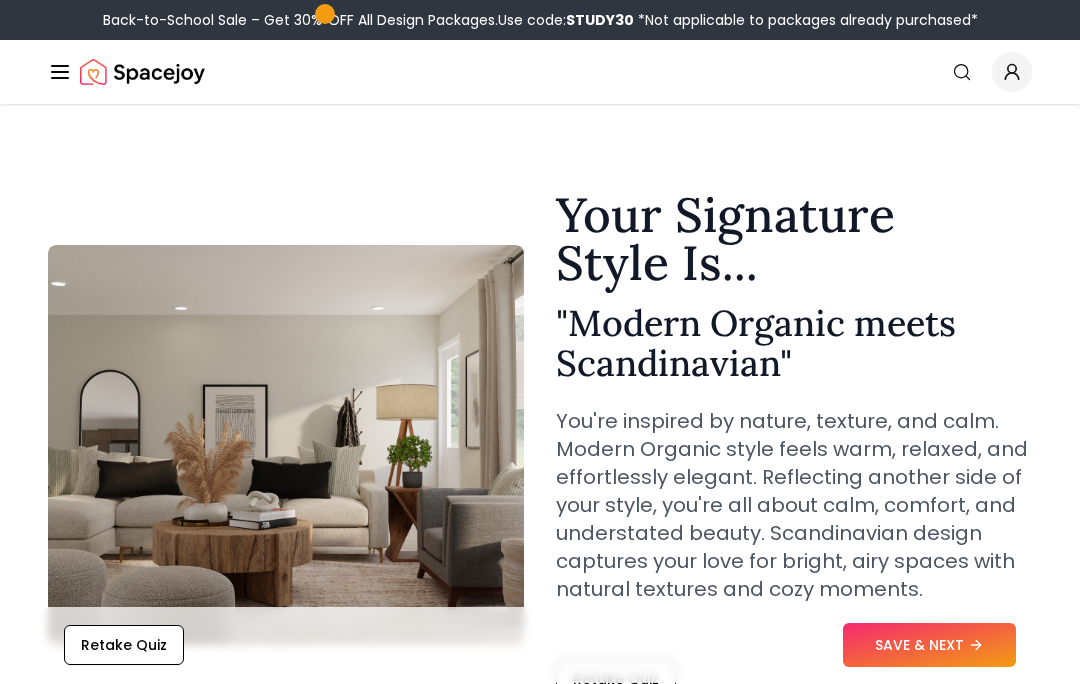 scroll, scrollTop: 0, scrollLeft: 0, axis: both 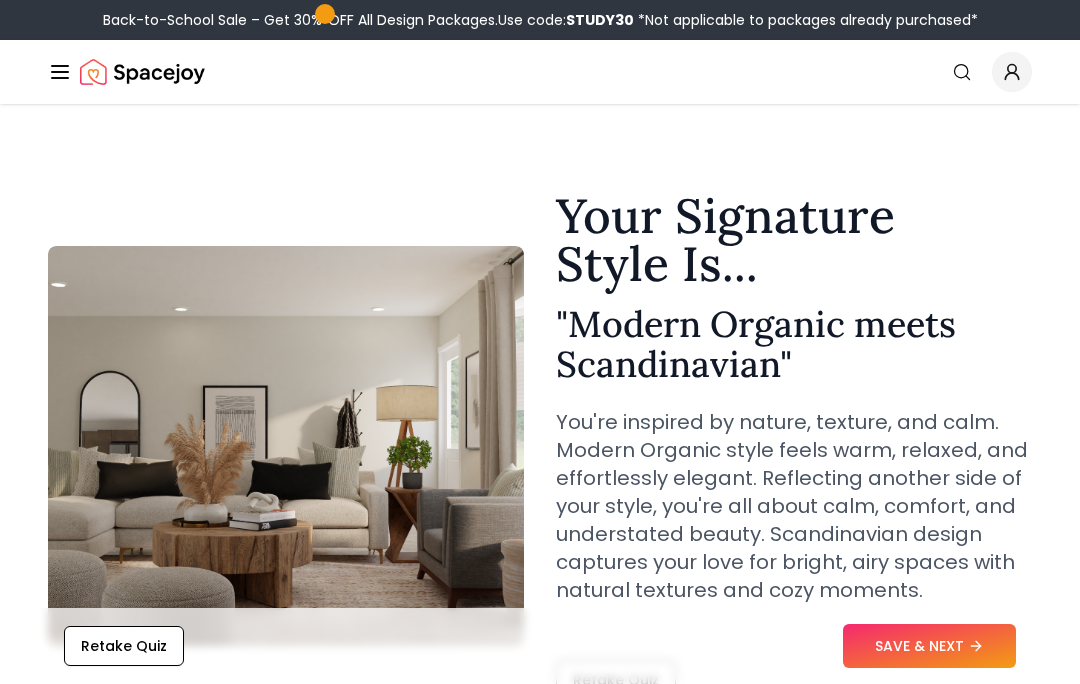 click on "SAVE & NEXT" at bounding box center [929, 646] 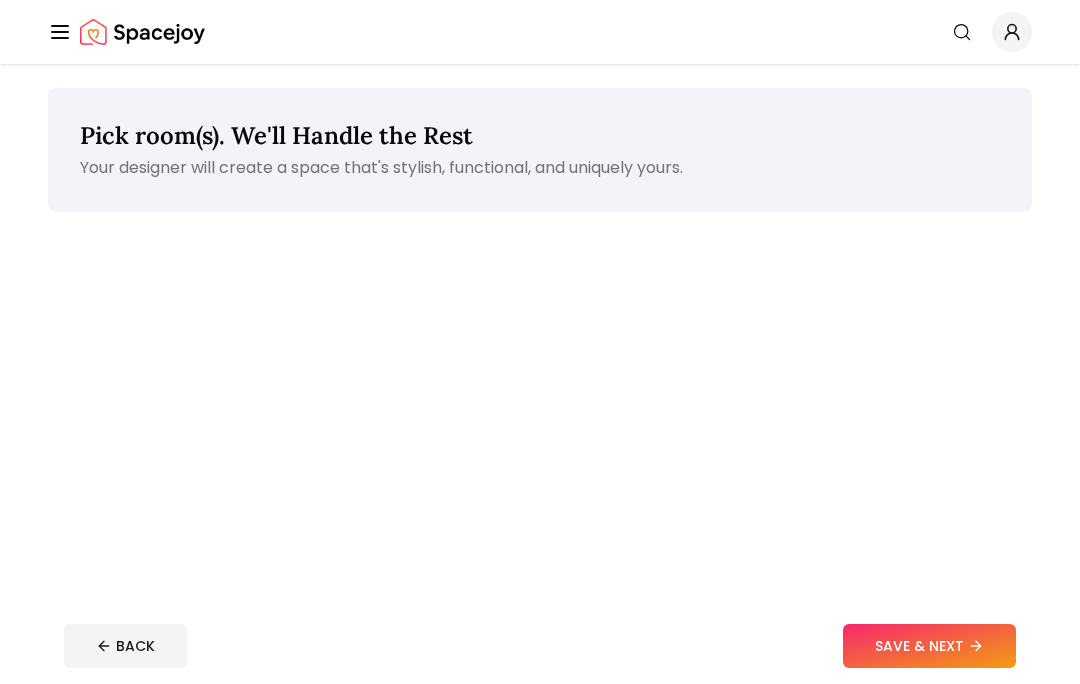 scroll, scrollTop: 0, scrollLeft: 0, axis: both 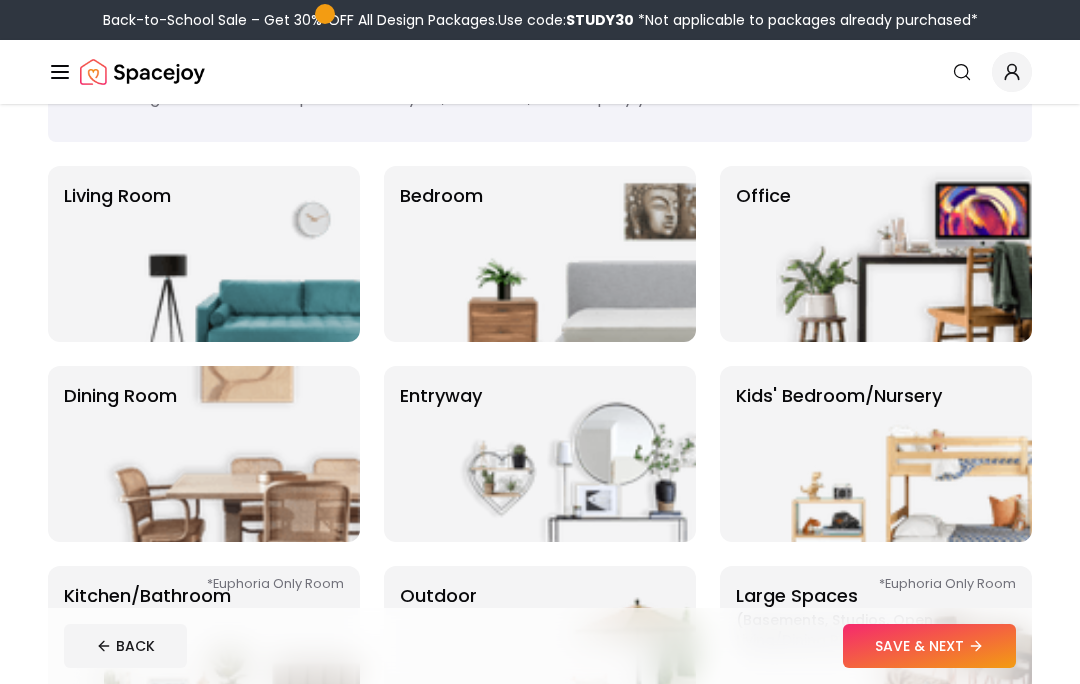 click at bounding box center [232, 254] 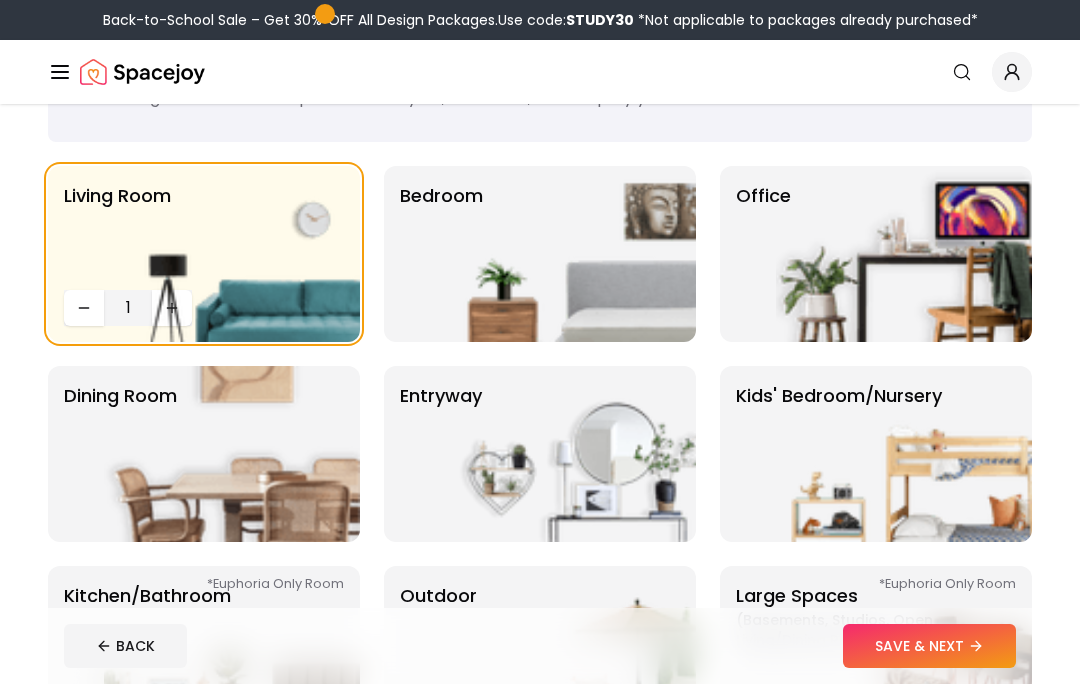 click on "SAVE & NEXT" at bounding box center (929, 646) 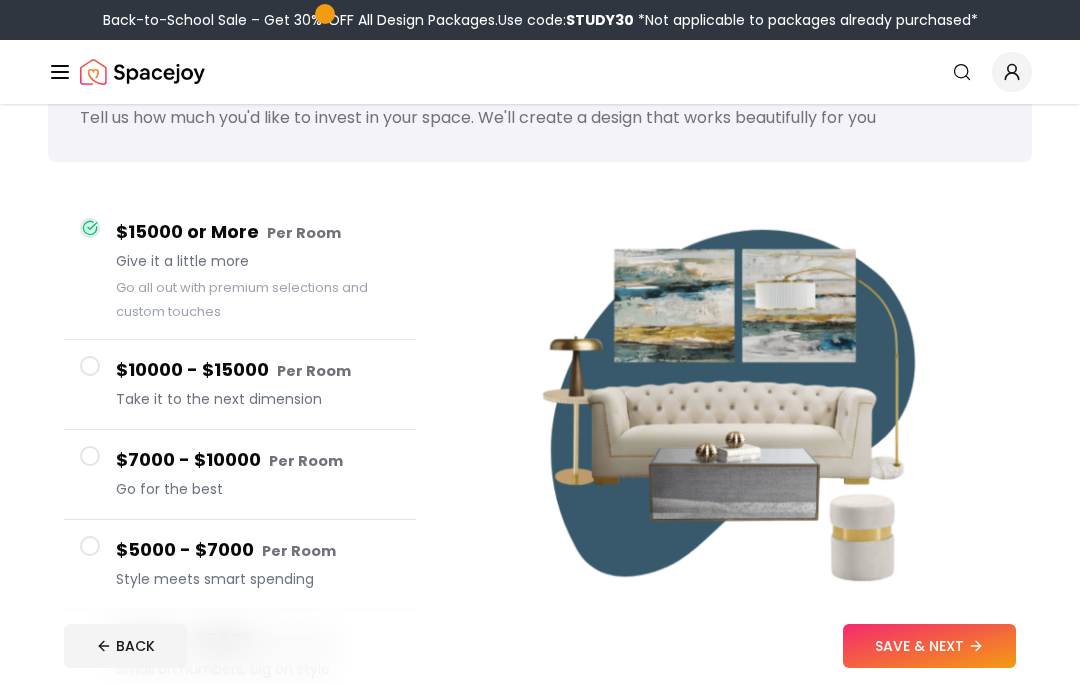 scroll, scrollTop: 97, scrollLeft: 0, axis: vertical 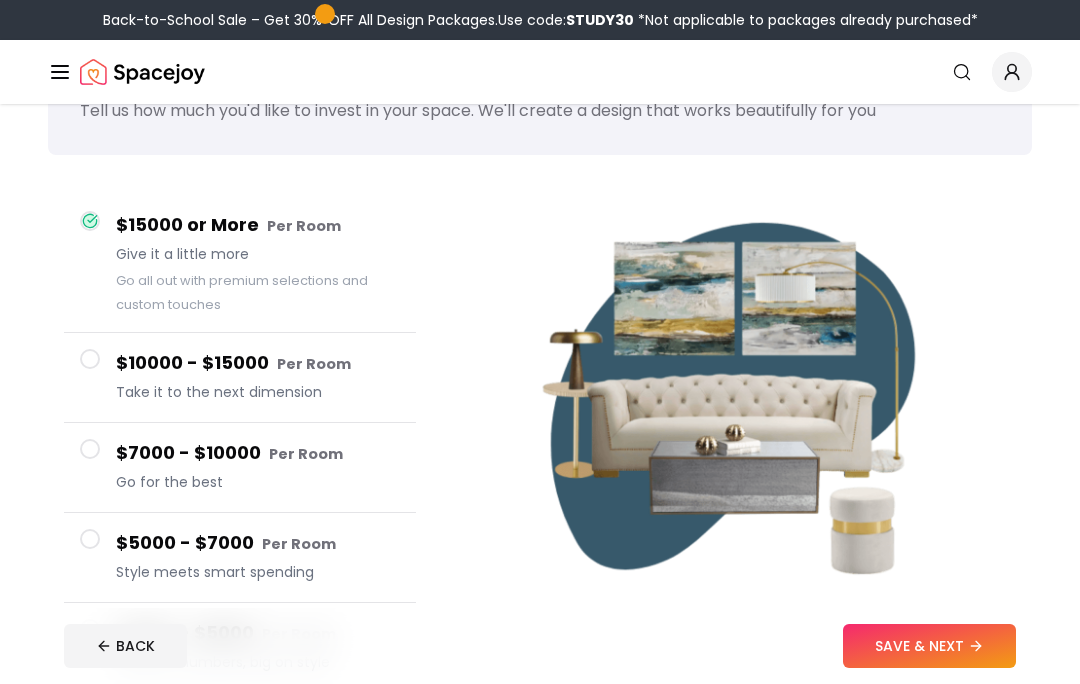 click on "$7000 - $10000    Per Room Go for the best" at bounding box center [240, 468] 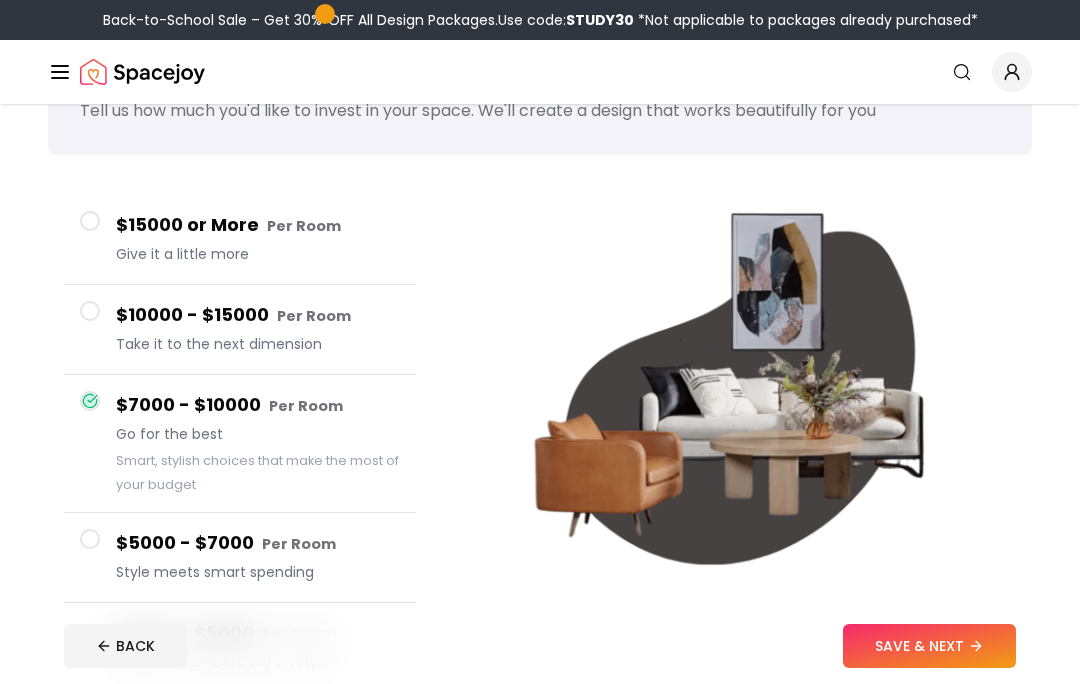 click on "Style meets smart spending" at bounding box center (258, 572) 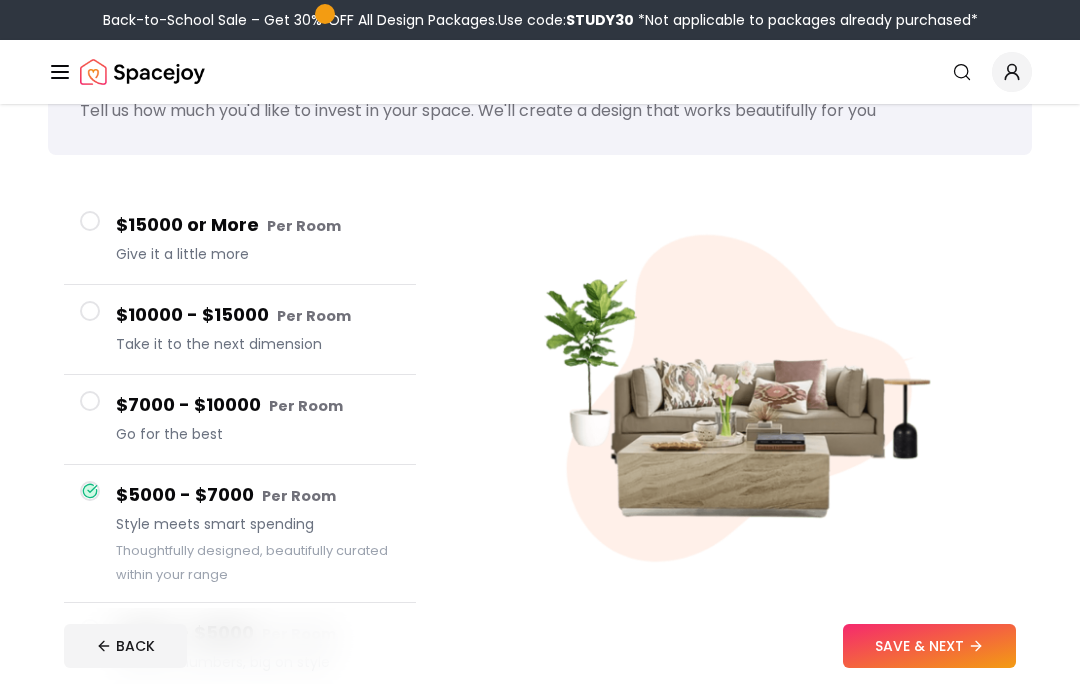 click on "$2000 - $5000    Per Room" at bounding box center [258, 633] 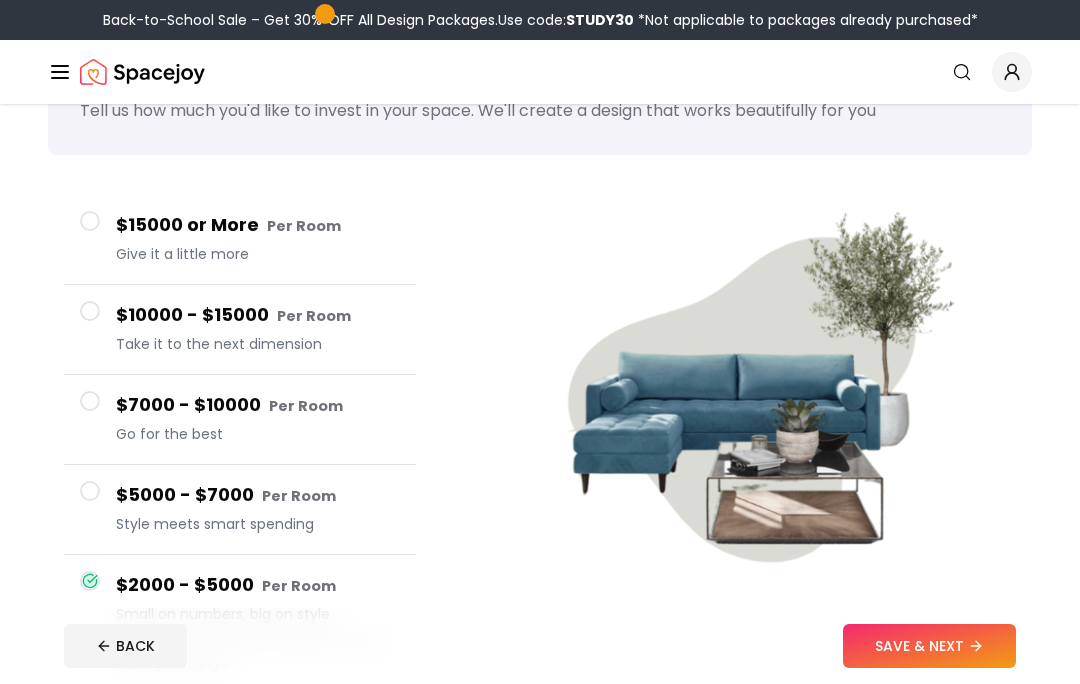 click on "$15000 or More    Per Room" at bounding box center [258, 225] 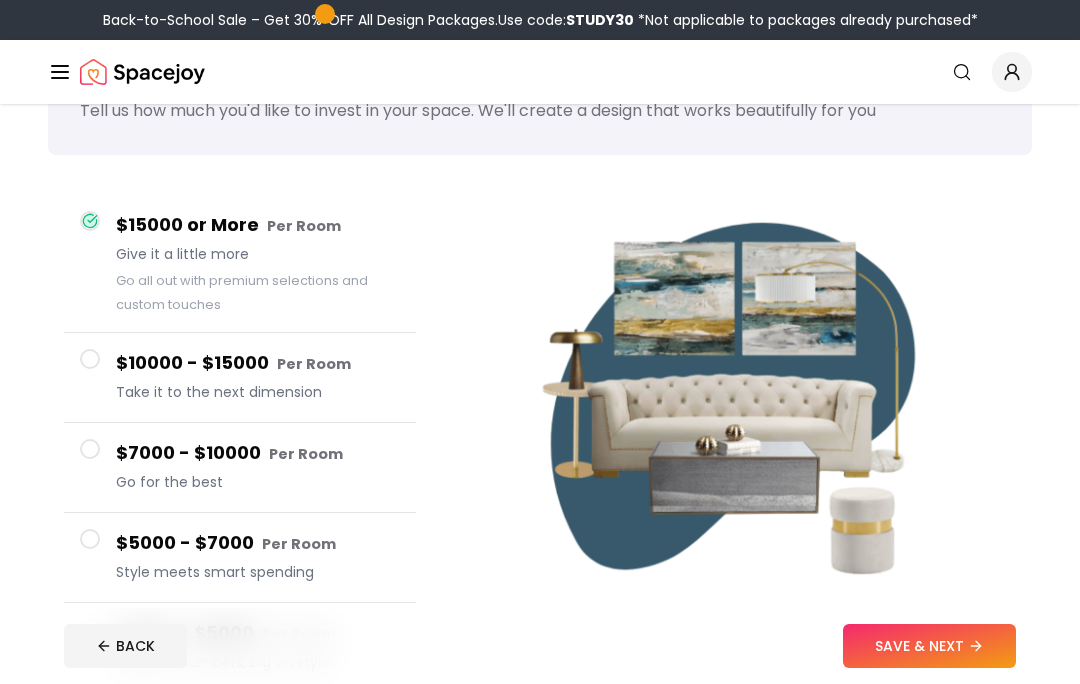 click on "Go all out with premium selections and custom touches" at bounding box center (242, 292) 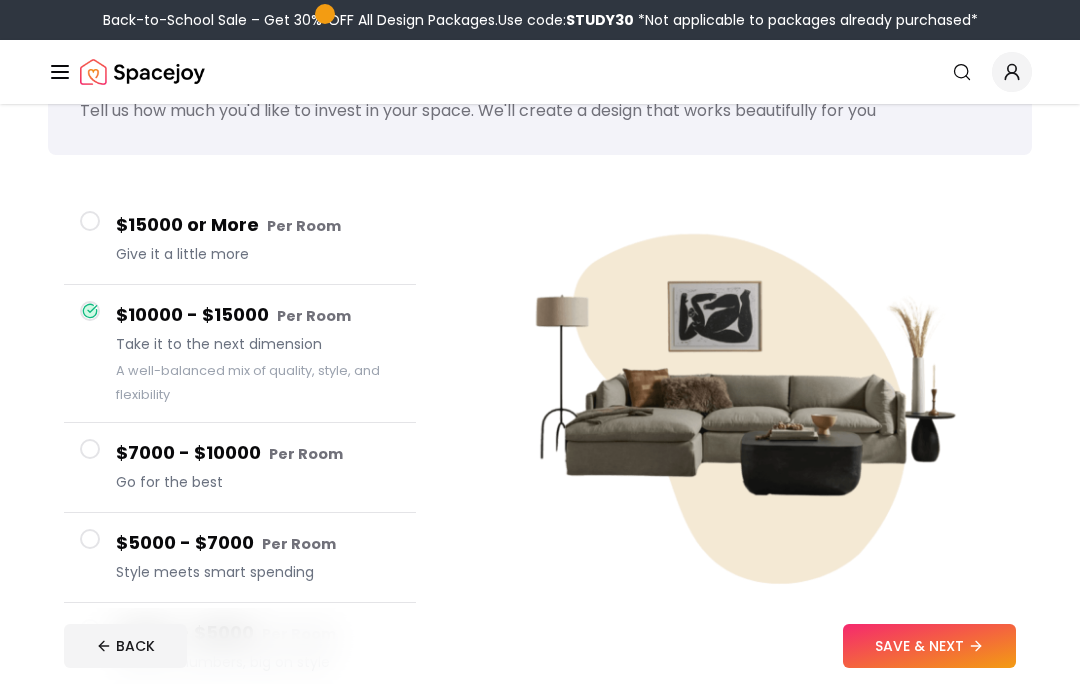 click on "Go for the best" at bounding box center [258, 482] 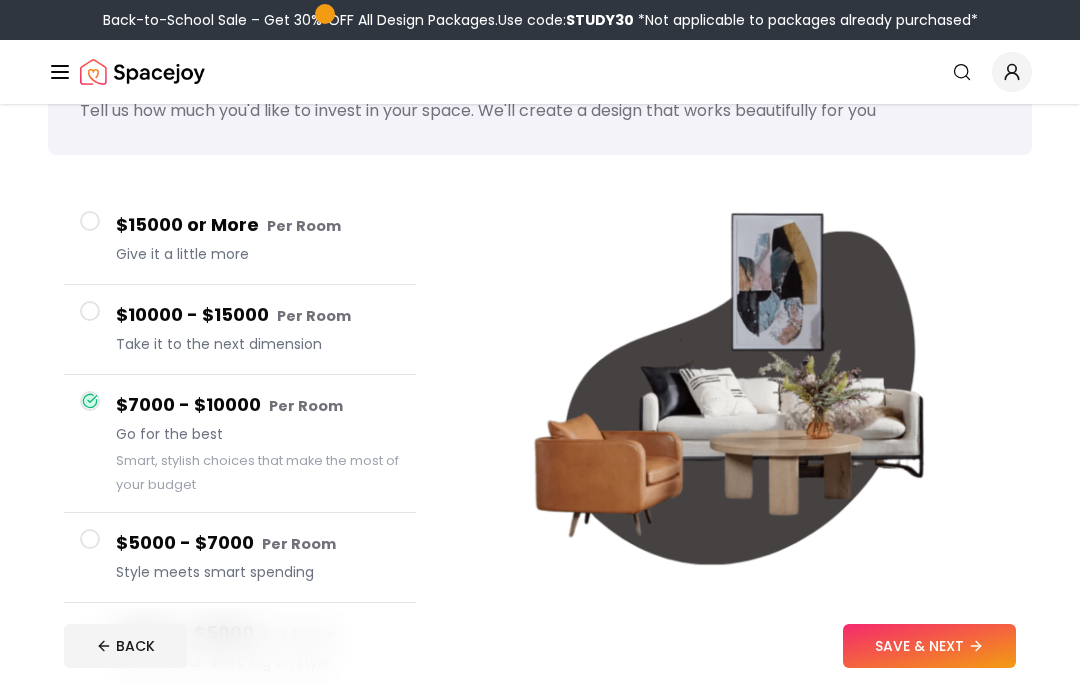 click on "SAVE & NEXT" at bounding box center [929, 646] 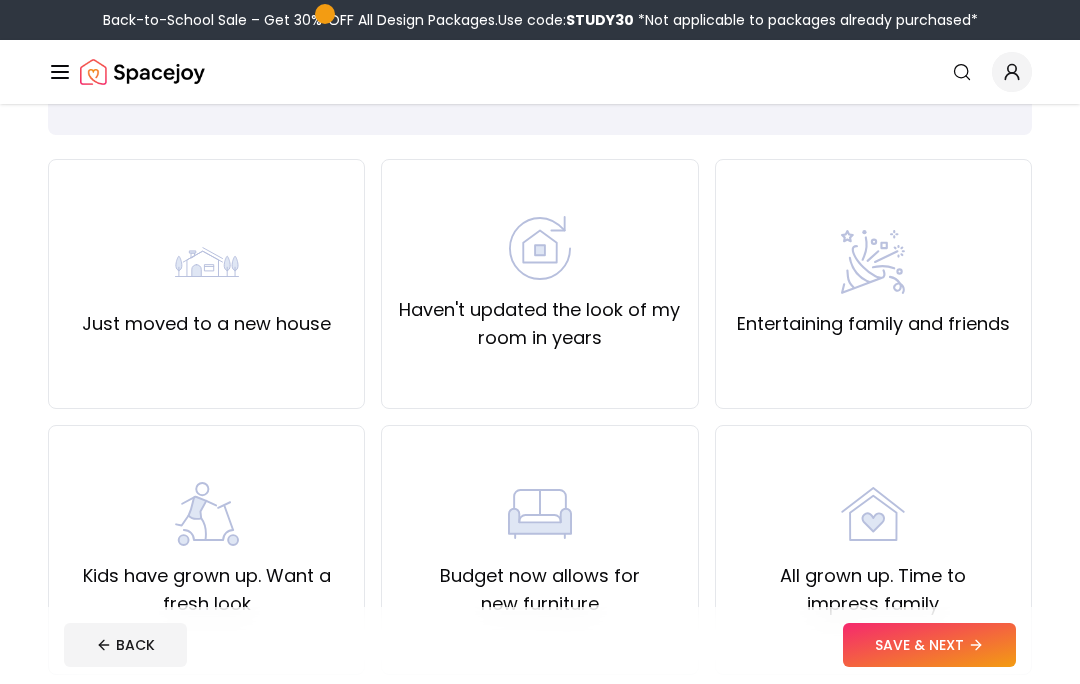 scroll, scrollTop: 123, scrollLeft: 0, axis: vertical 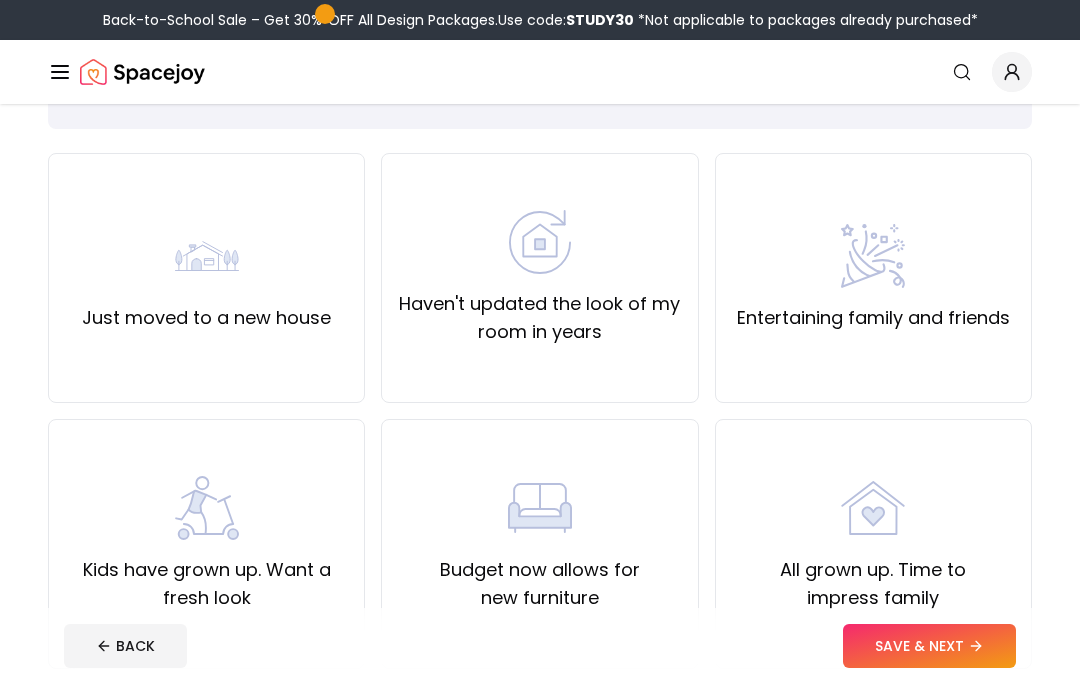 click on "Haven't updated the look of my room in years" at bounding box center [539, 278] 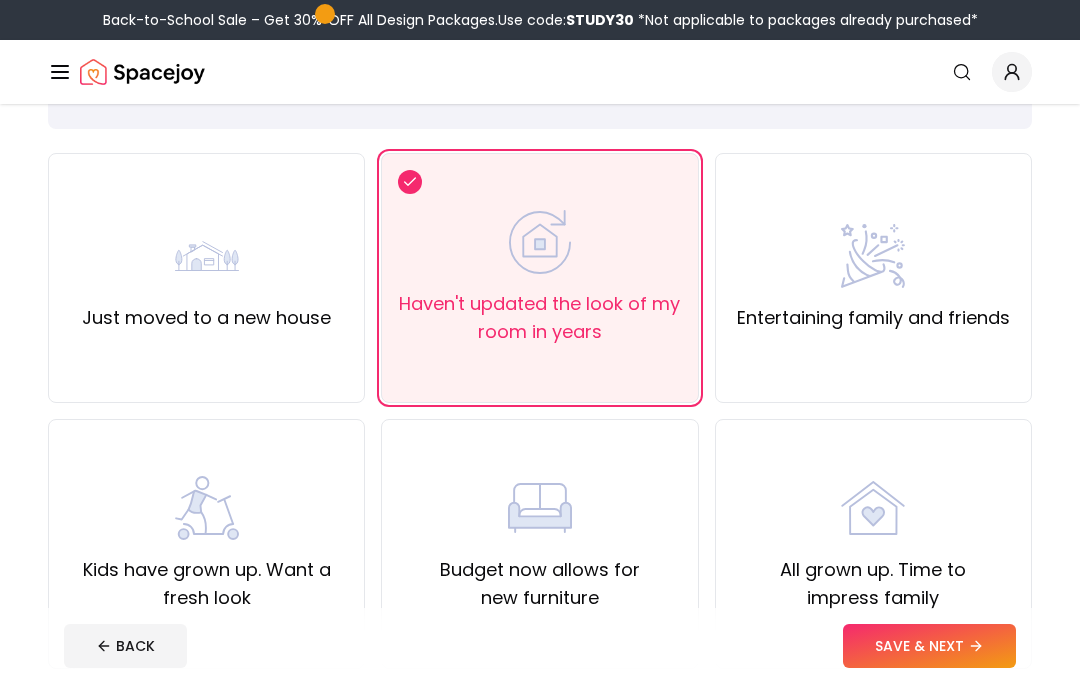 click on "Entertaining family and friends" at bounding box center [873, 278] 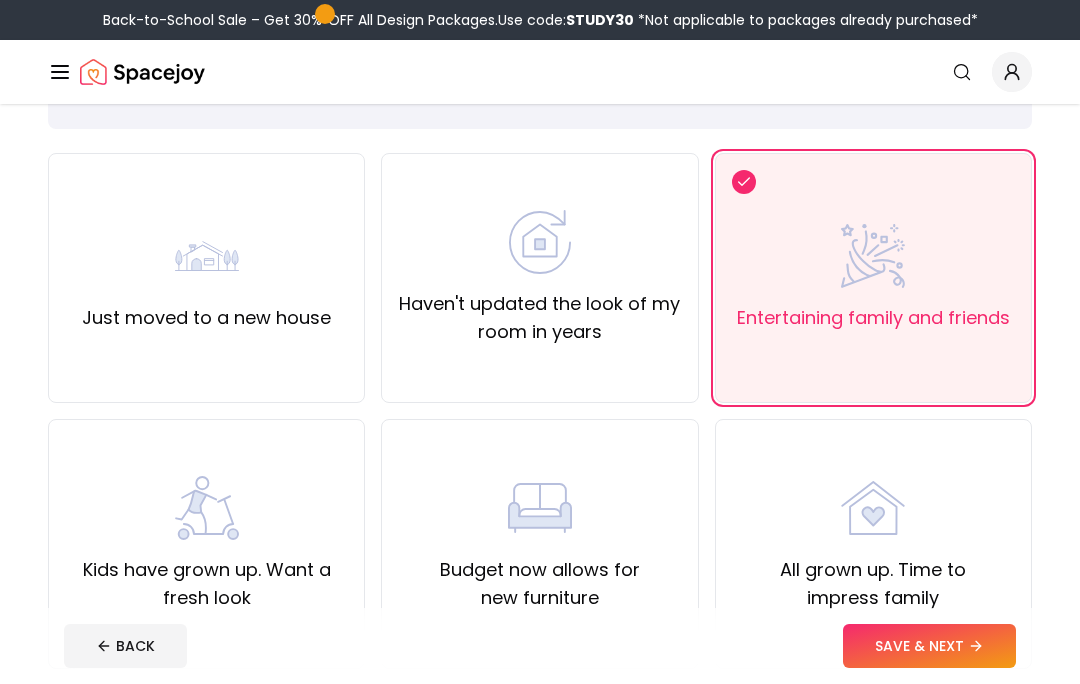click on "Haven't updated the look of my room in years" at bounding box center (539, 318) 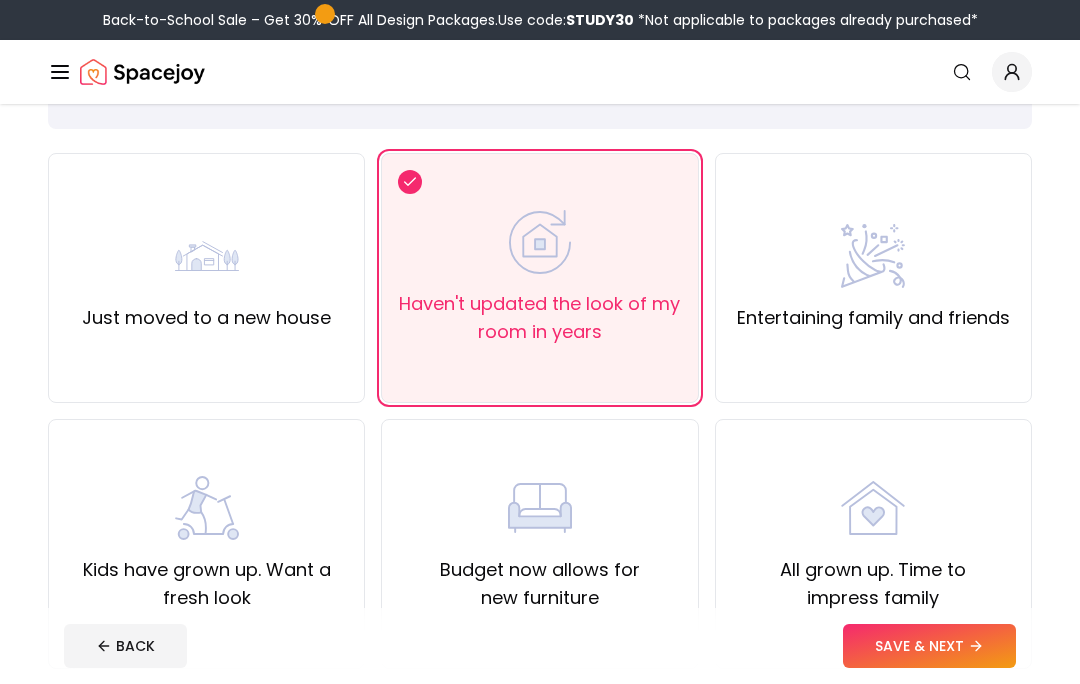 click on "SAVE & NEXT" at bounding box center (929, 646) 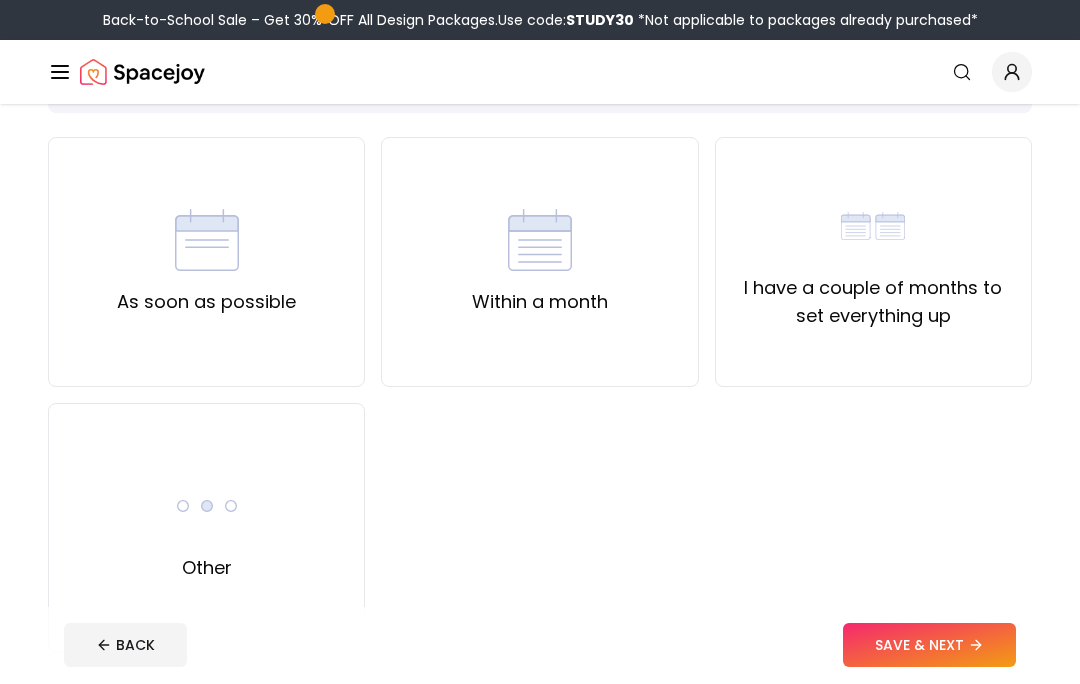 scroll, scrollTop: 139, scrollLeft: 0, axis: vertical 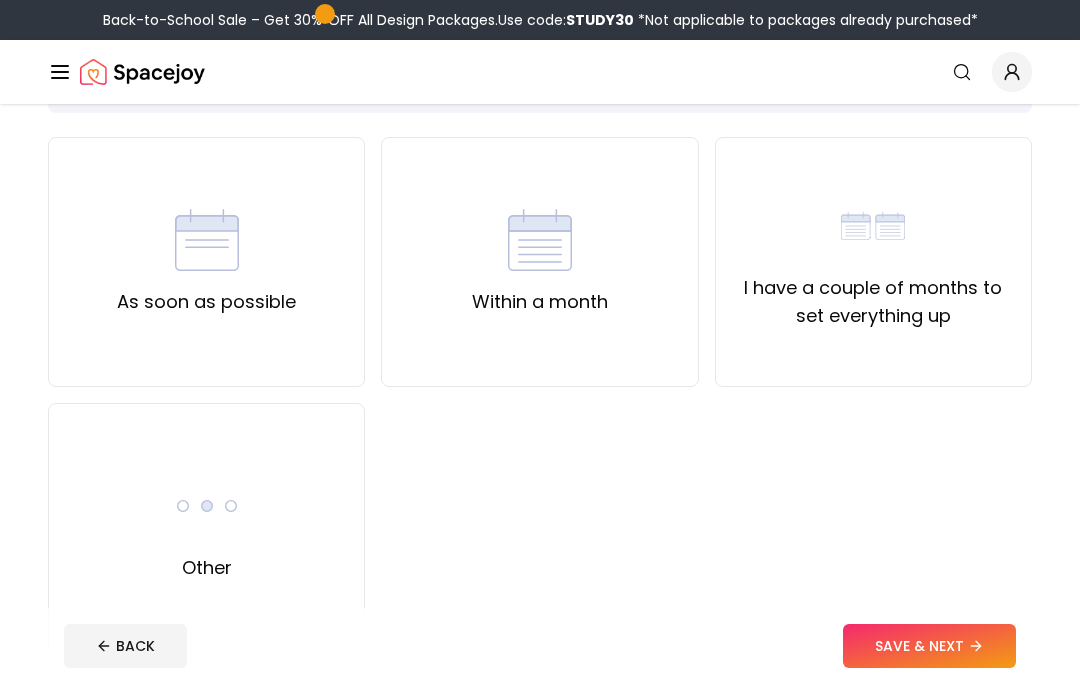 click on "Within a month" at bounding box center [539, 262] 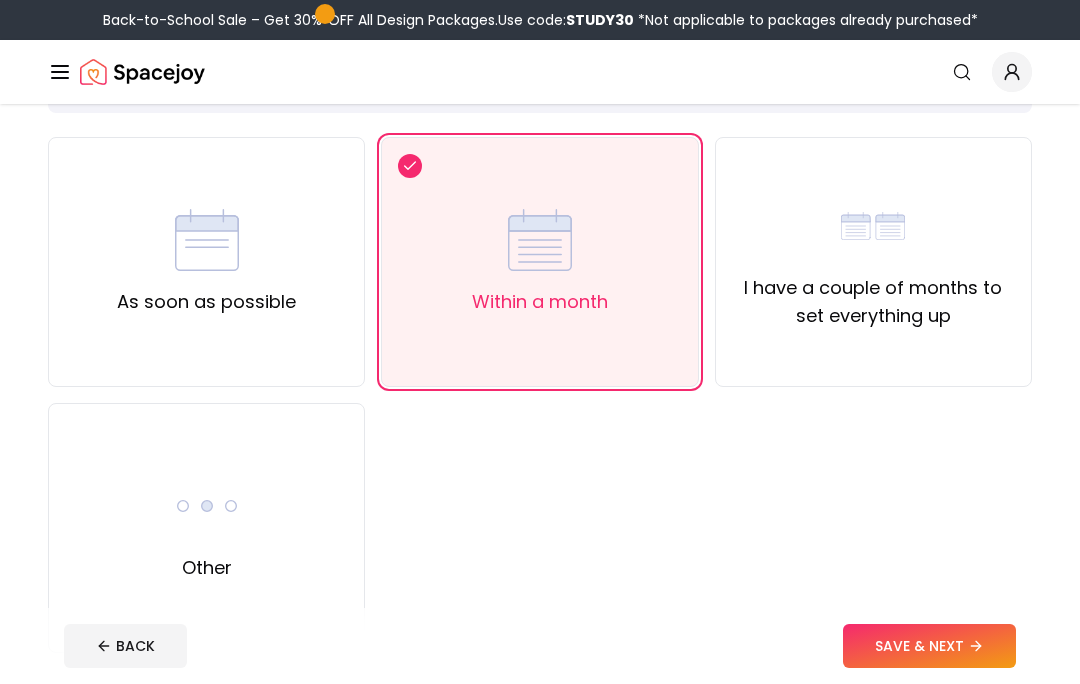 click on "SAVE & NEXT" at bounding box center [929, 646] 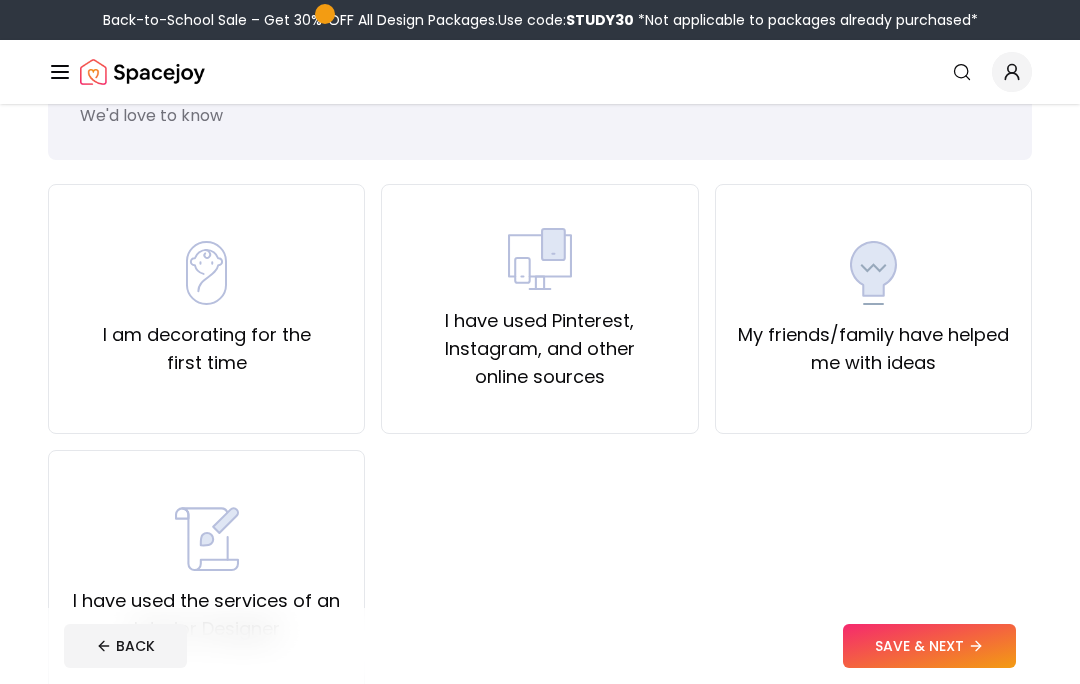 scroll, scrollTop: 91, scrollLeft: 0, axis: vertical 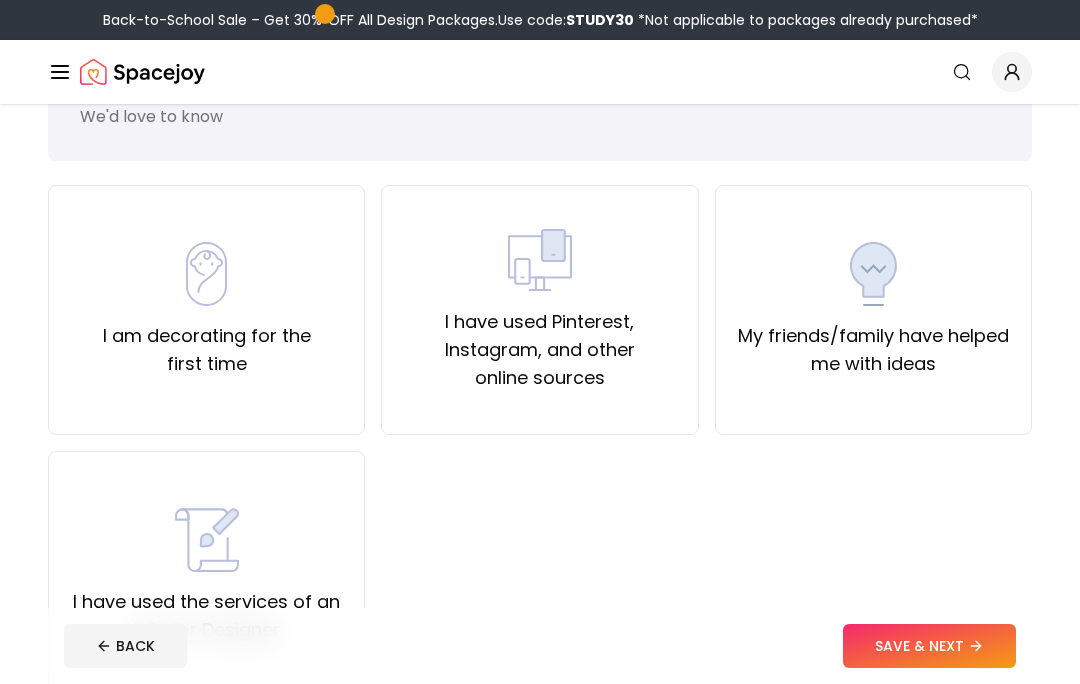 click on "My friends/family have helped me with ideas" at bounding box center [873, 310] 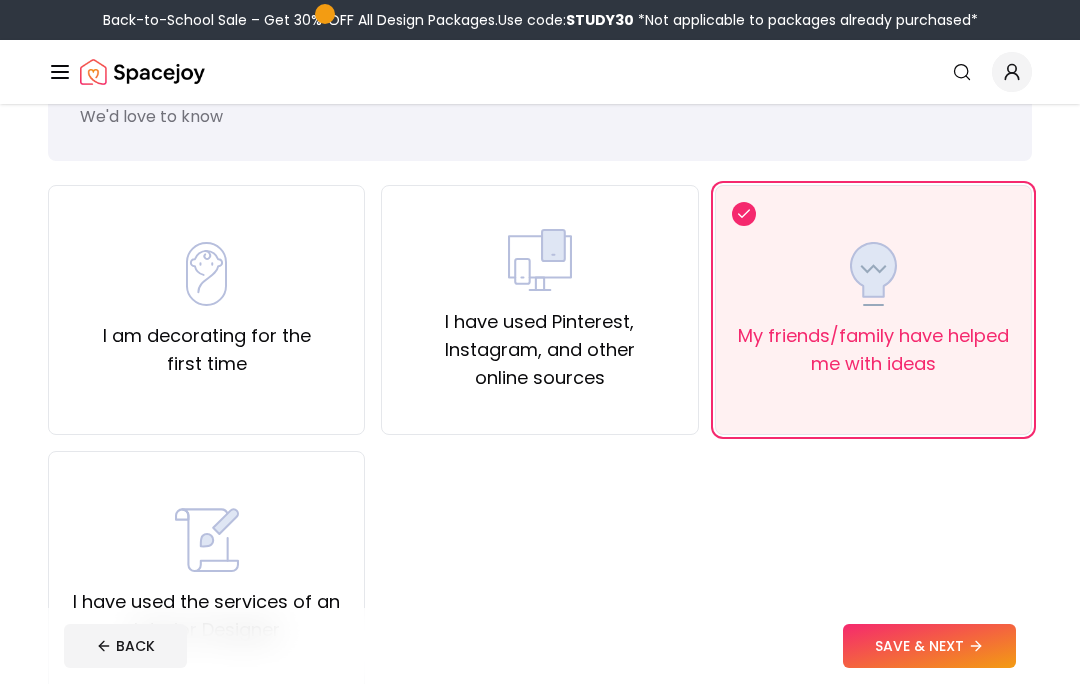 click on "My friends/family have helped me with ideas" at bounding box center [873, 350] 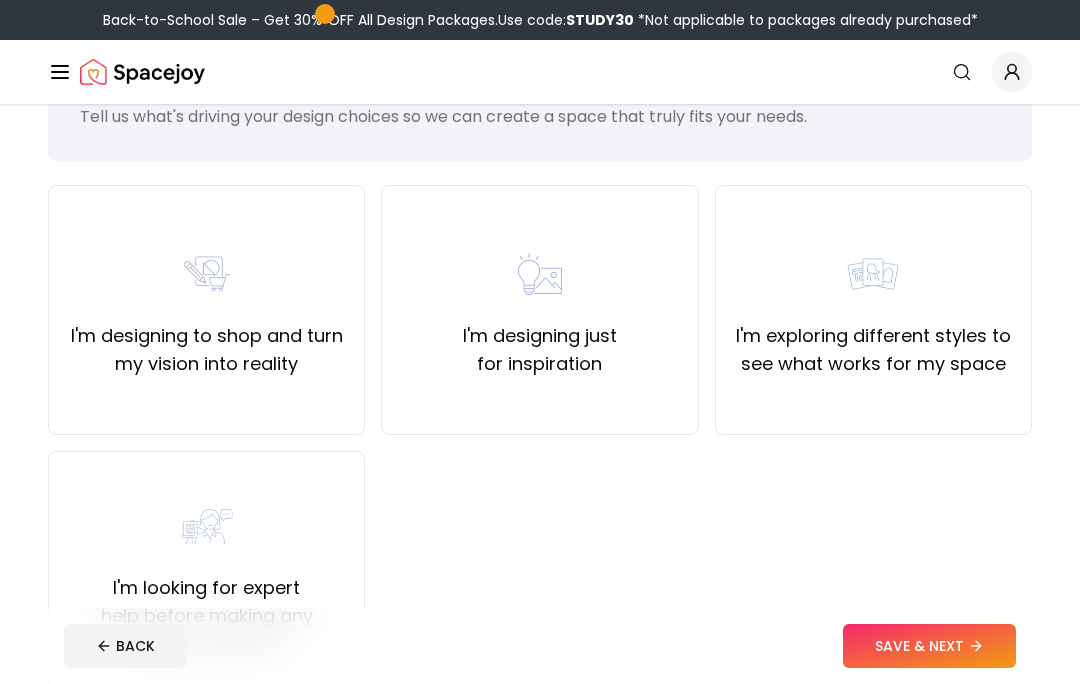 click on "I'm designing just for inspiration" at bounding box center [539, 310] 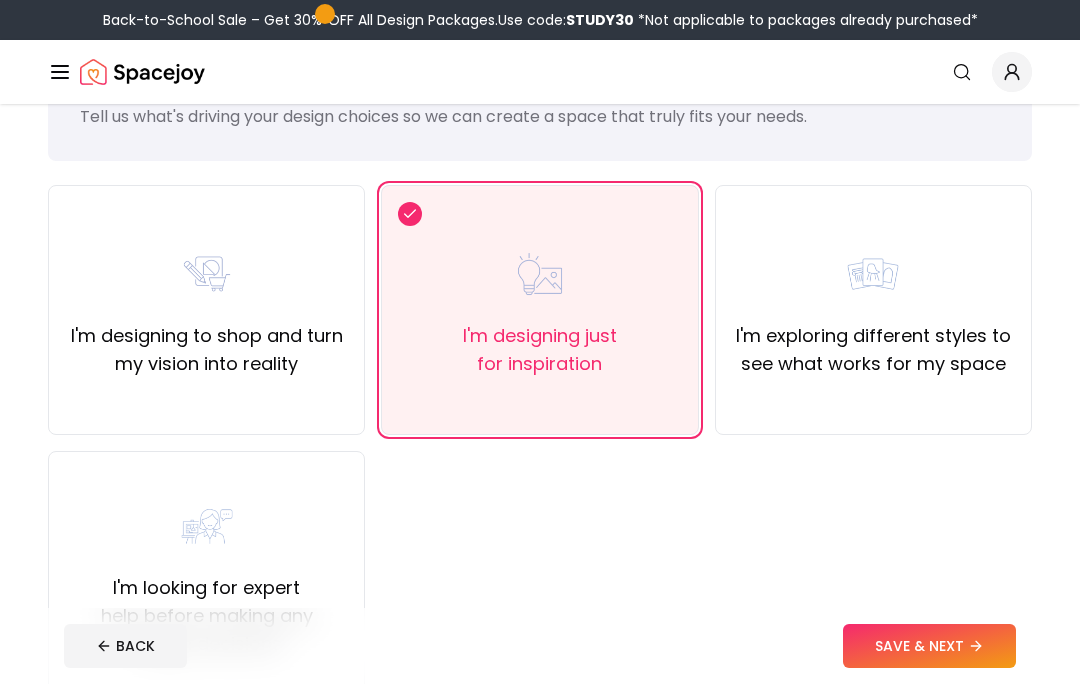 click on "I'm looking for expert help before making any design decisions" at bounding box center (206, 576) 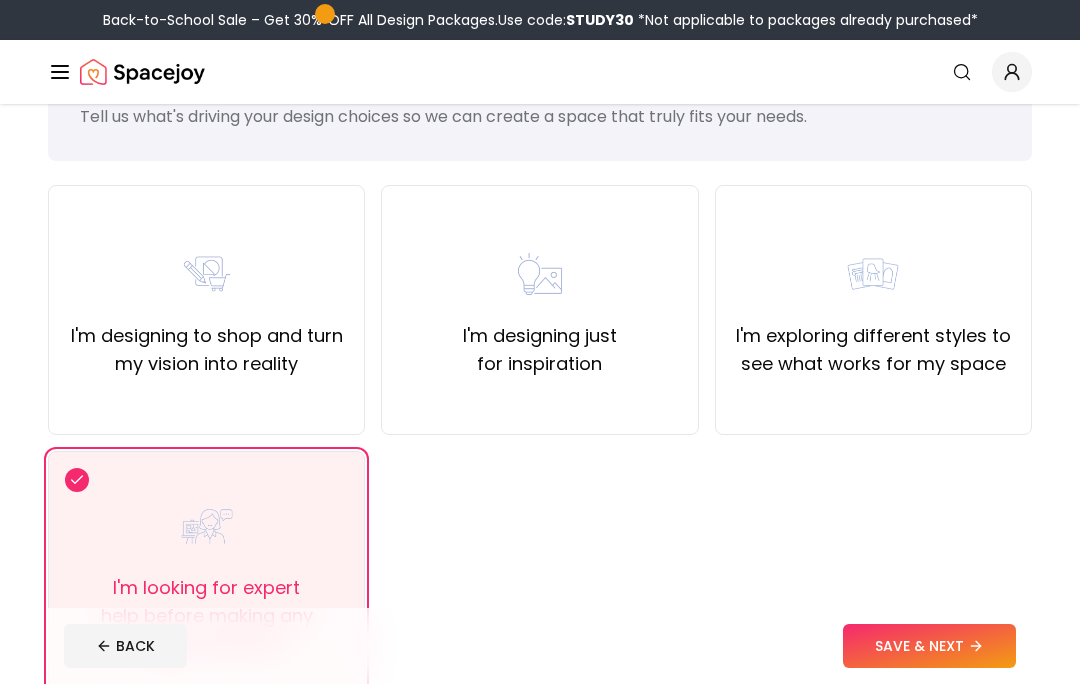 click on "SAVE & NEXT" at bounding box center (929, 646) 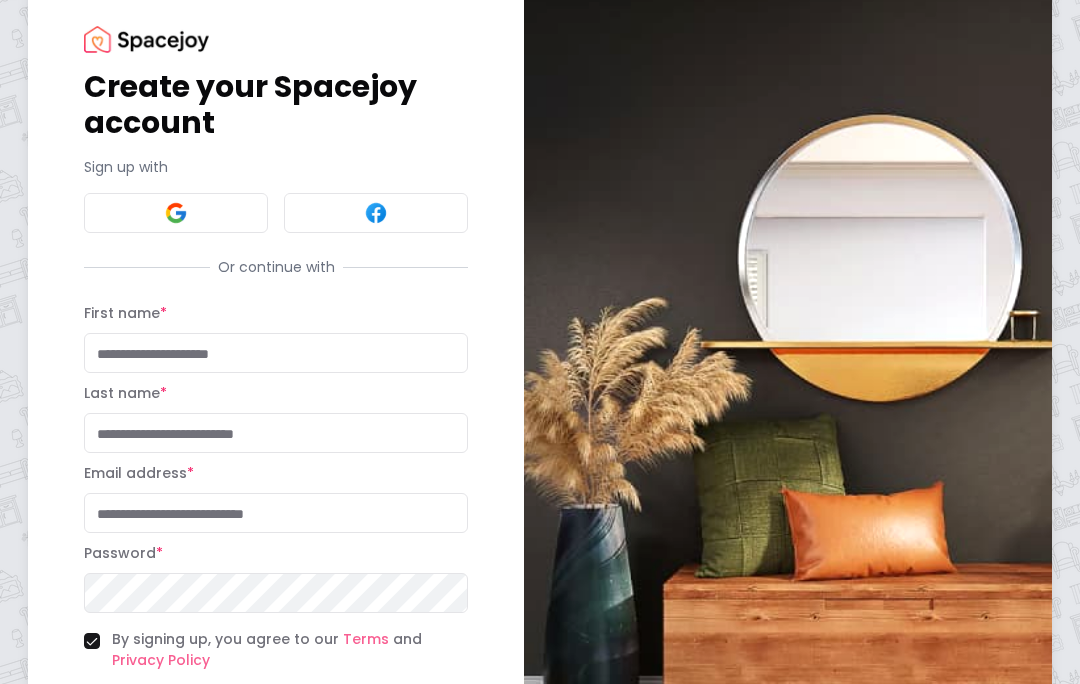 scroll, scrollTop: 0, scrollLeft: 0, axis: both 